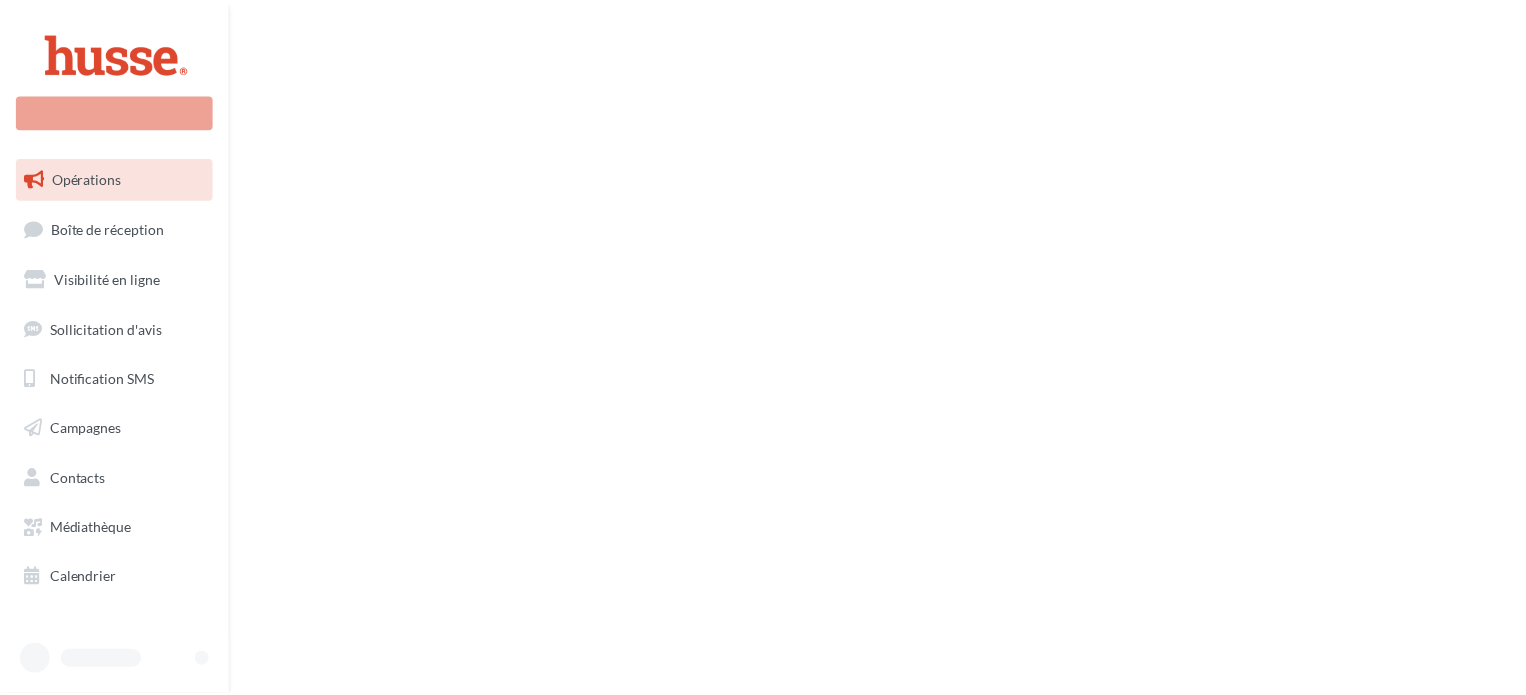scroll, scrollTop: 0, scrollLeft: 0, axis: both 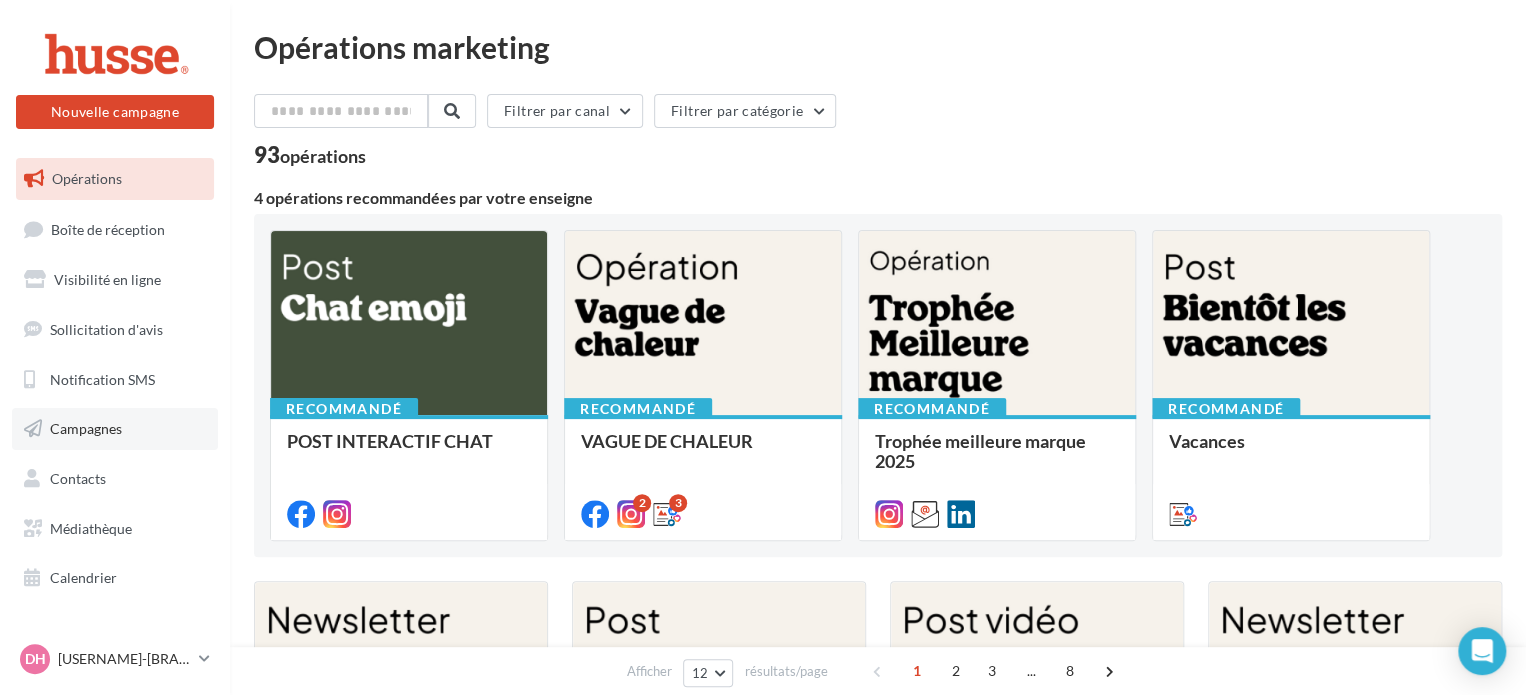 click on "Campagnes" at bounding box center (86, 428) 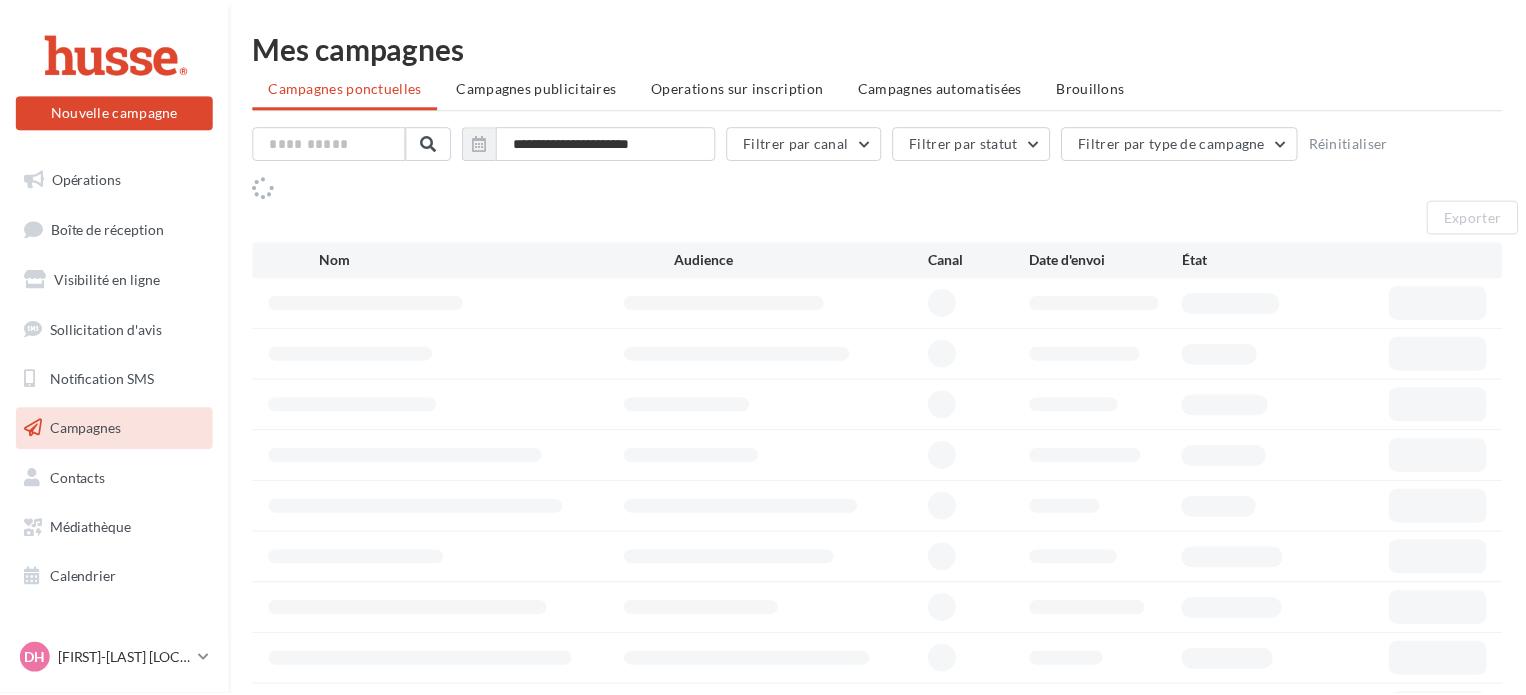 scroll, scrollTop: 0, scrollLeft: 0, axis: both 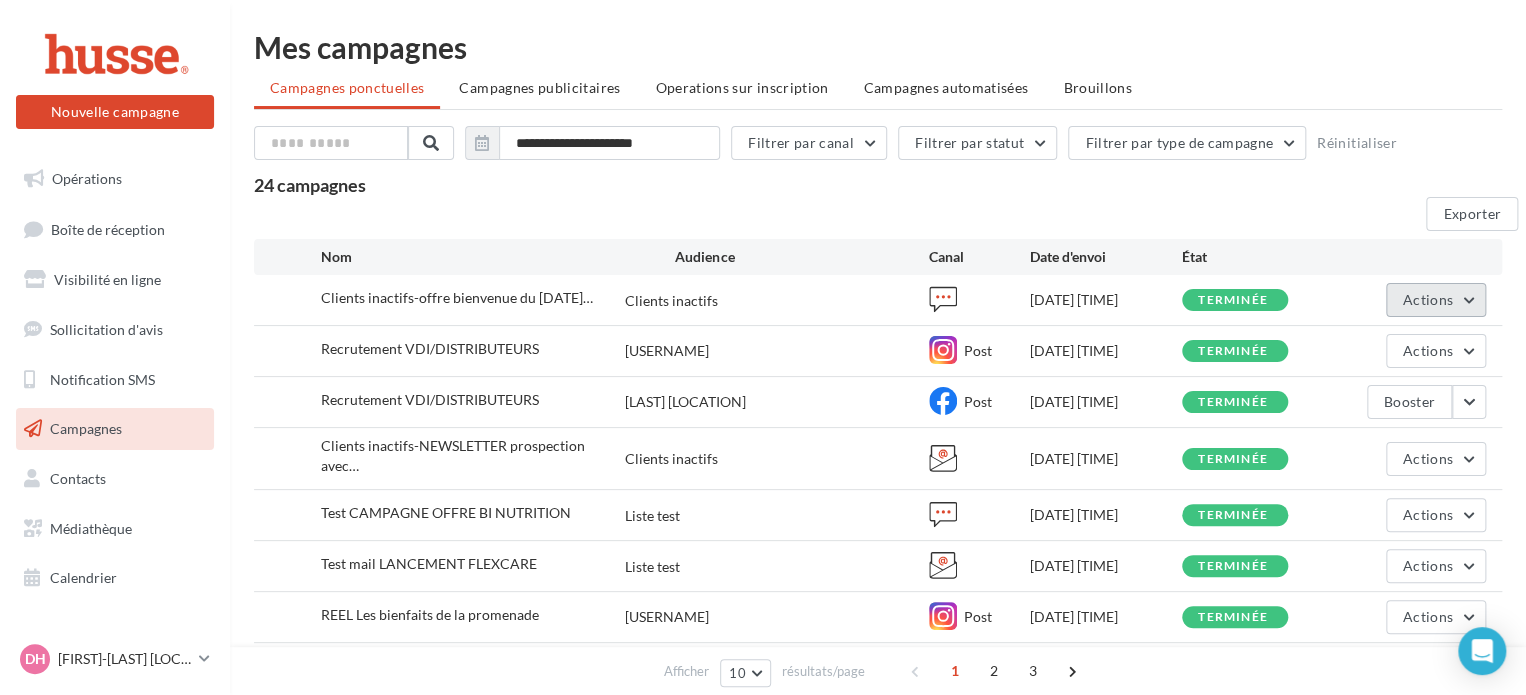 click on "Actions" at bounding box center (1436, 300) 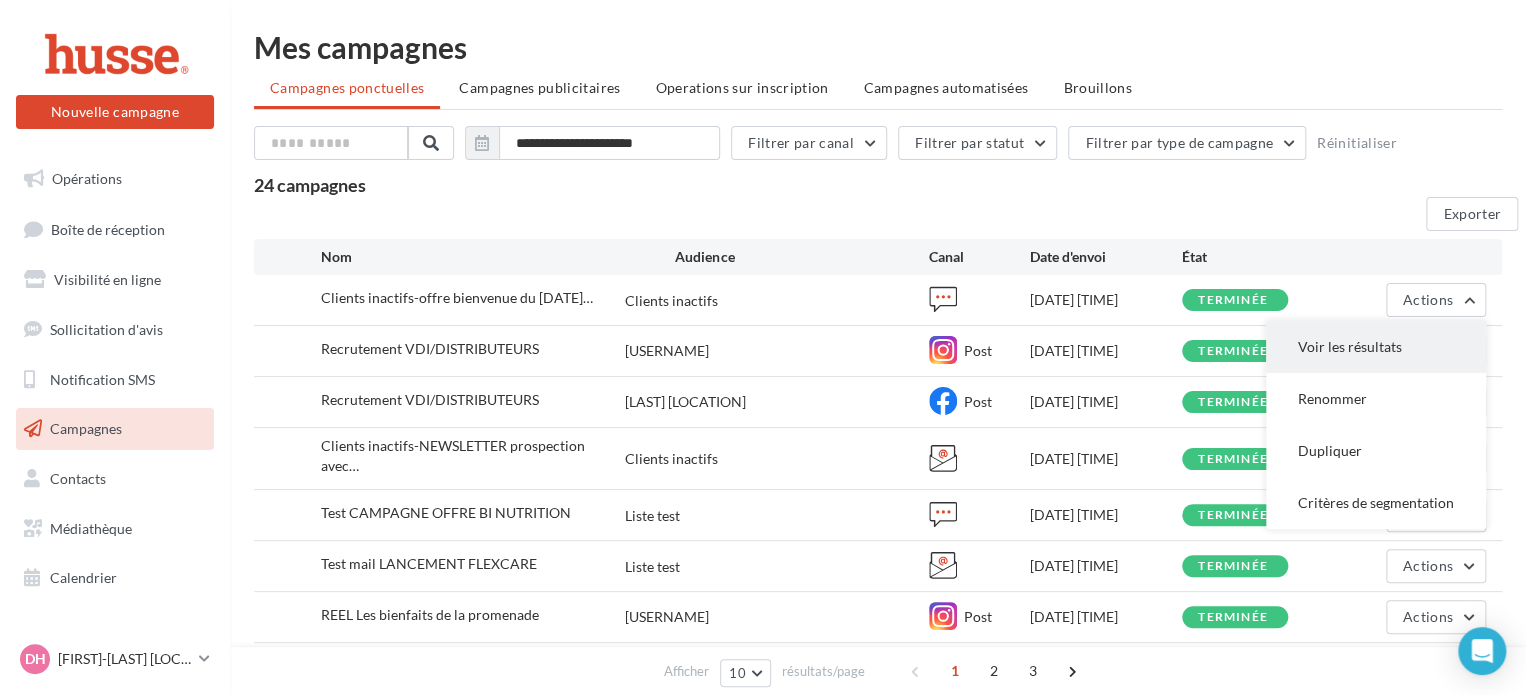 click on "Voir les résultats" at bounding box center [1376, 347] 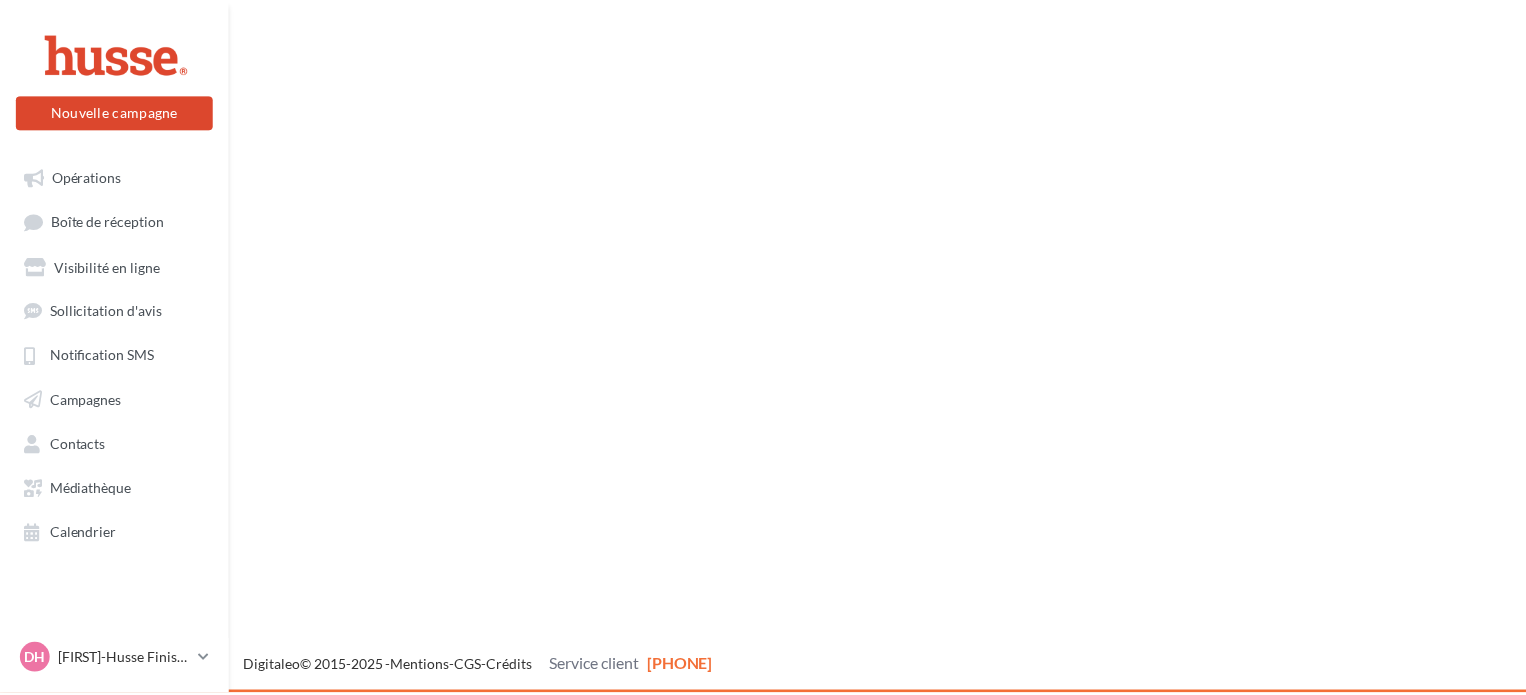 scroll, scrollTop: 0, scrollLeft: 0, axis: both 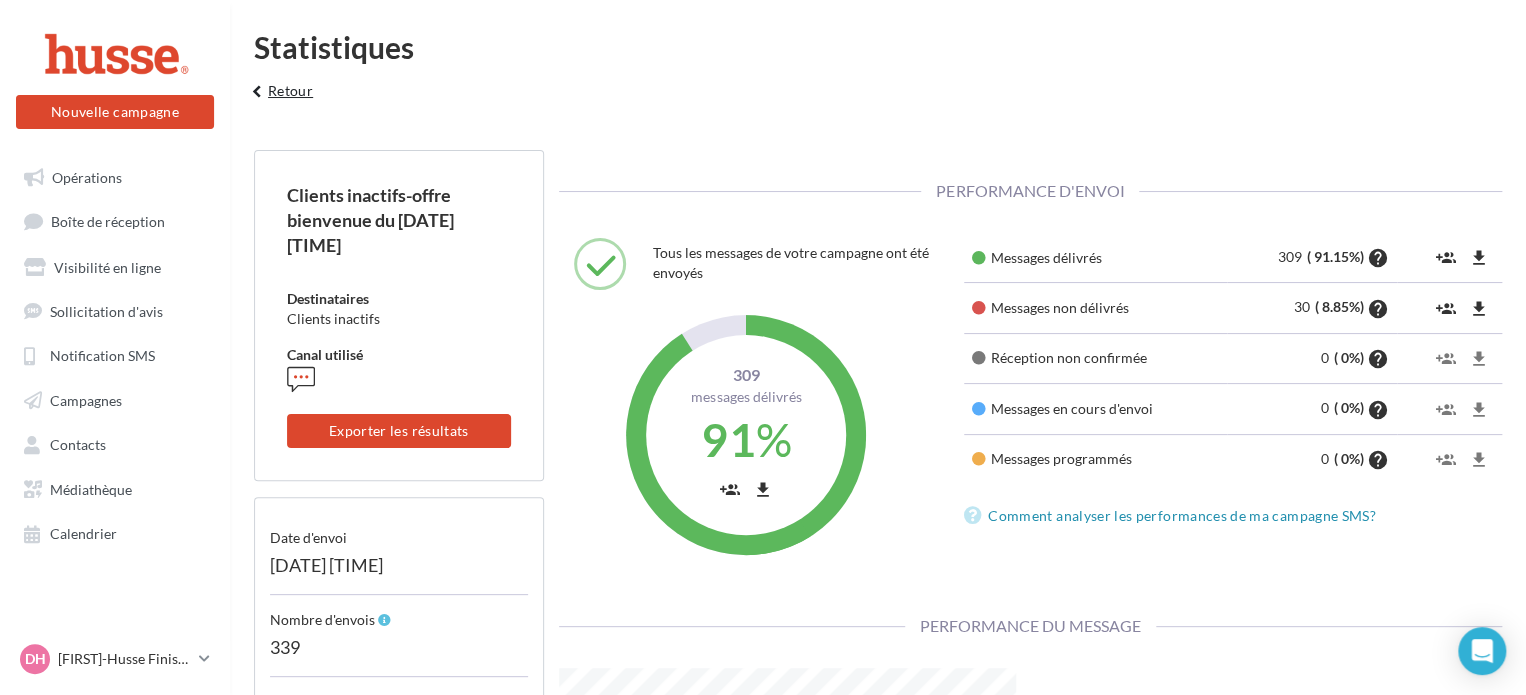 click on "keyboard_arrow_left  Retour" at bounding box center (279, 98) 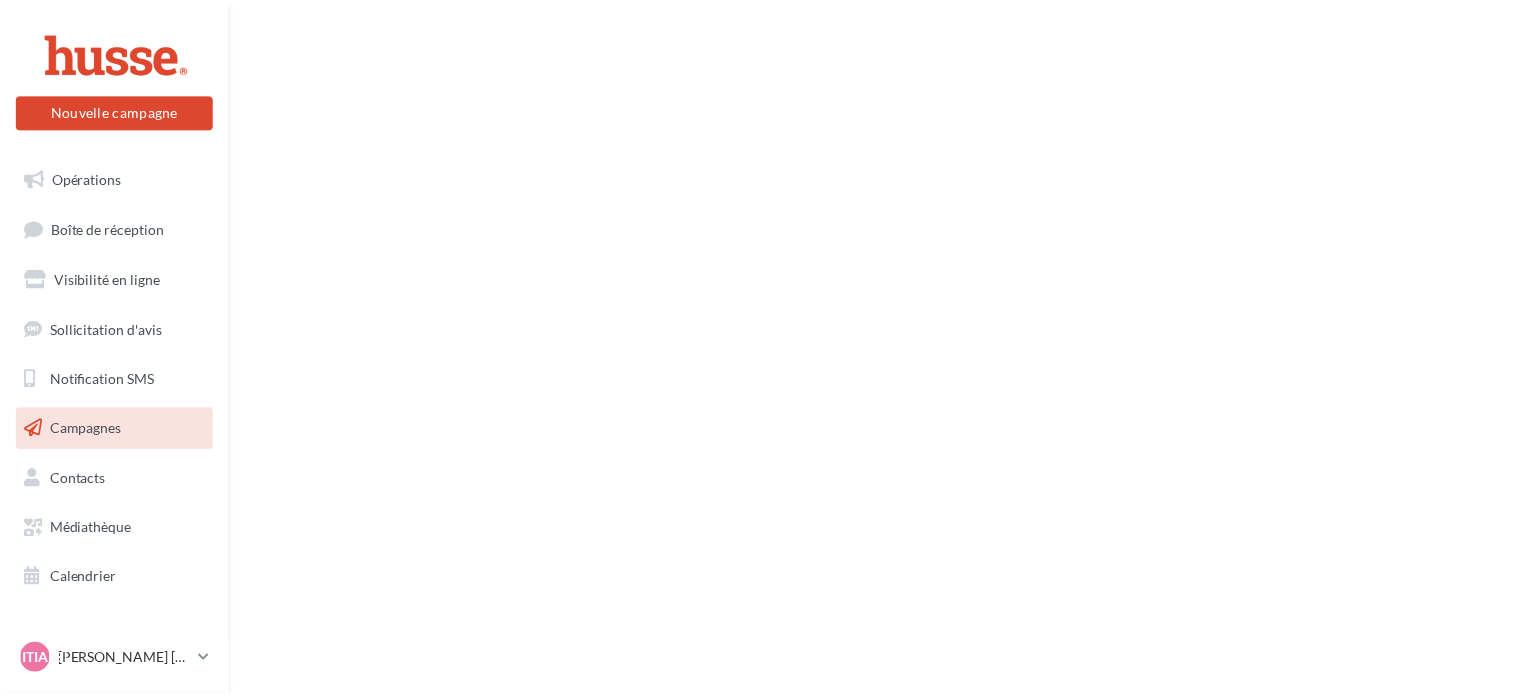 scroll, scrollTop: 0, scrollLeft: 0, axis: both 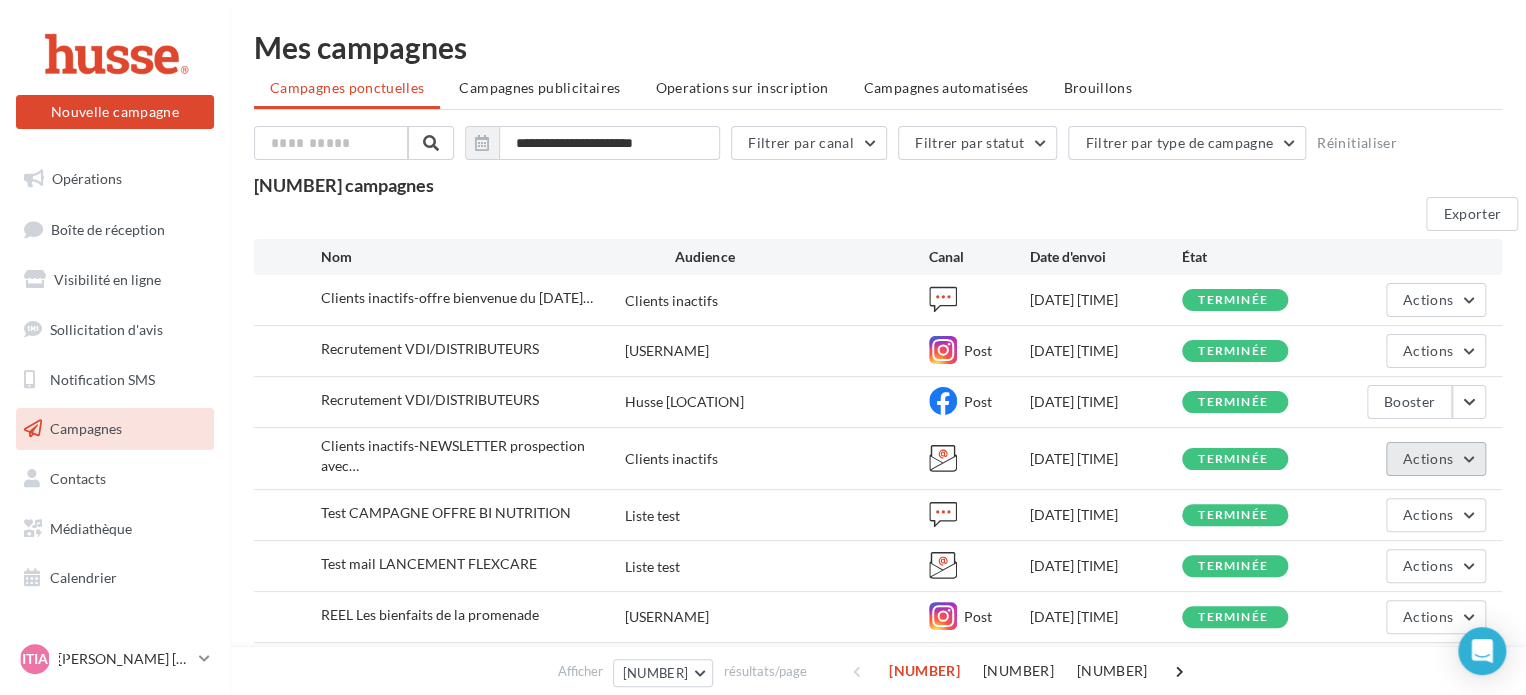 click on "Actions" at bounding box center [1436, 300] 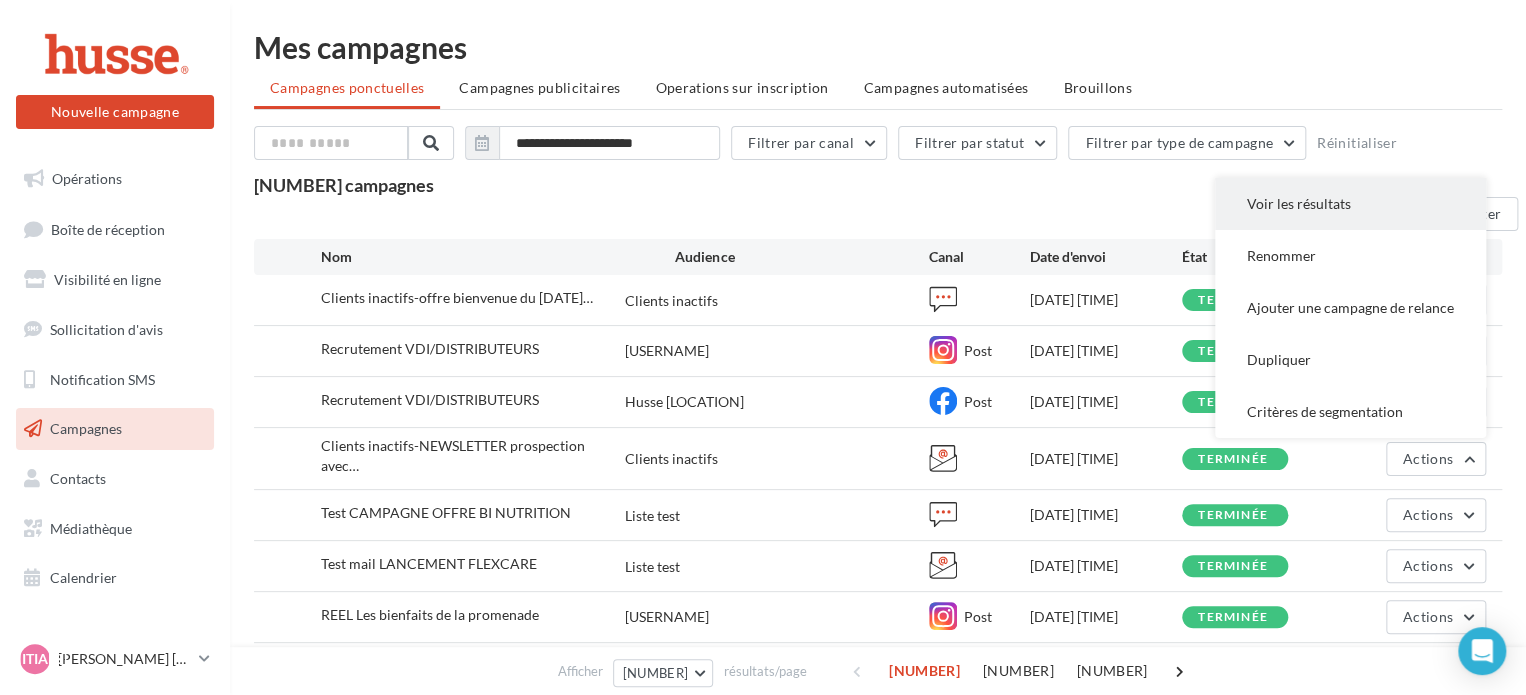 click on "Voir les résultats" at bounding box center [1350, 204] 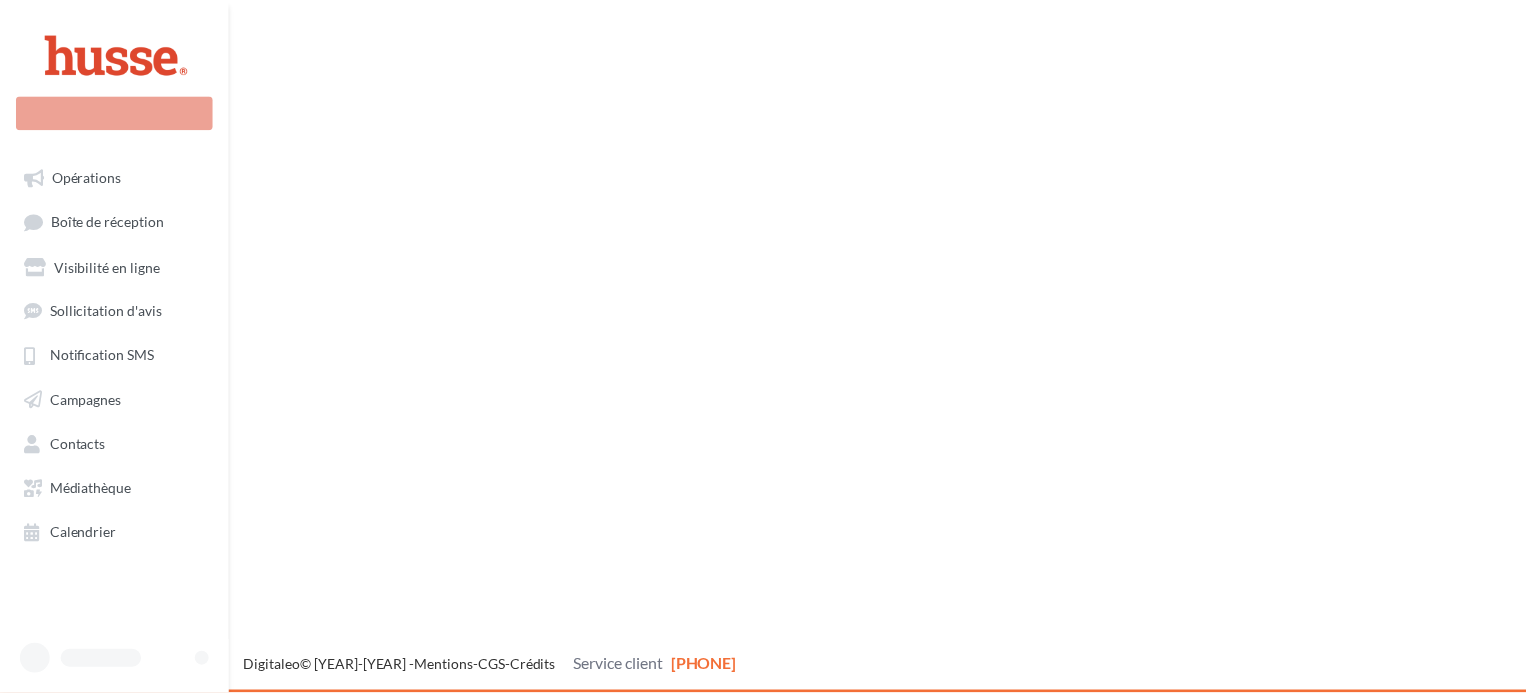 scroll, scrollTop: 0, scrollLeft: 0, axis: both 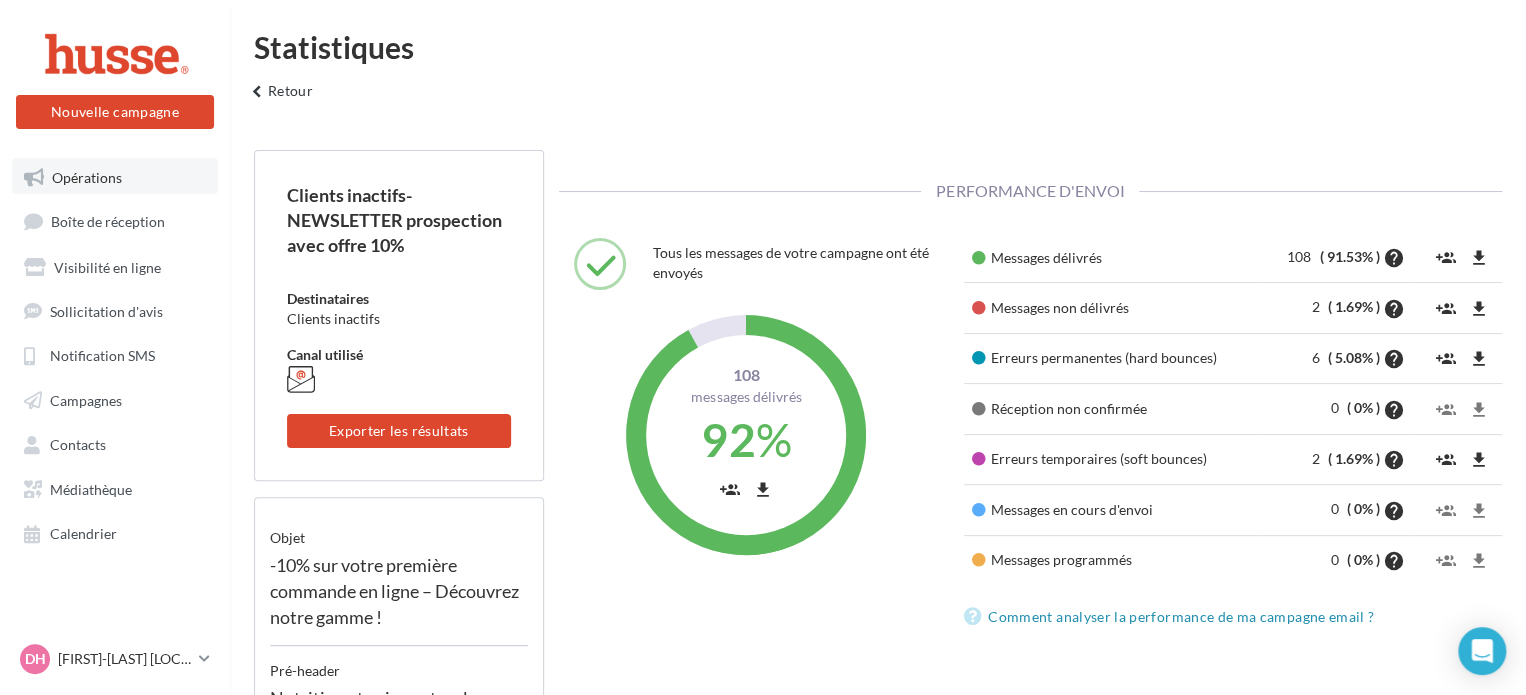 click on "Opérations" at bounding box center (87, 176) 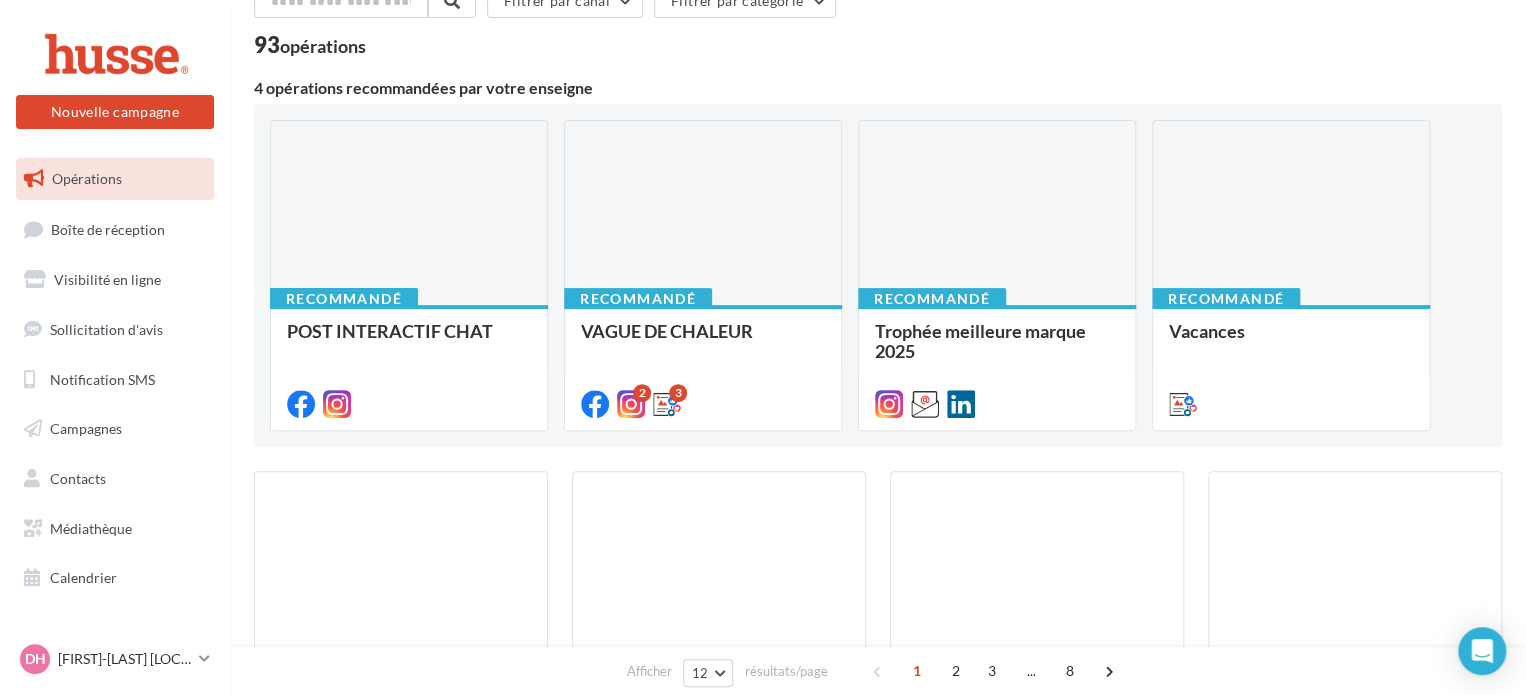 scroll, scrollTop: 0, scrollLeft: 0, axis: both 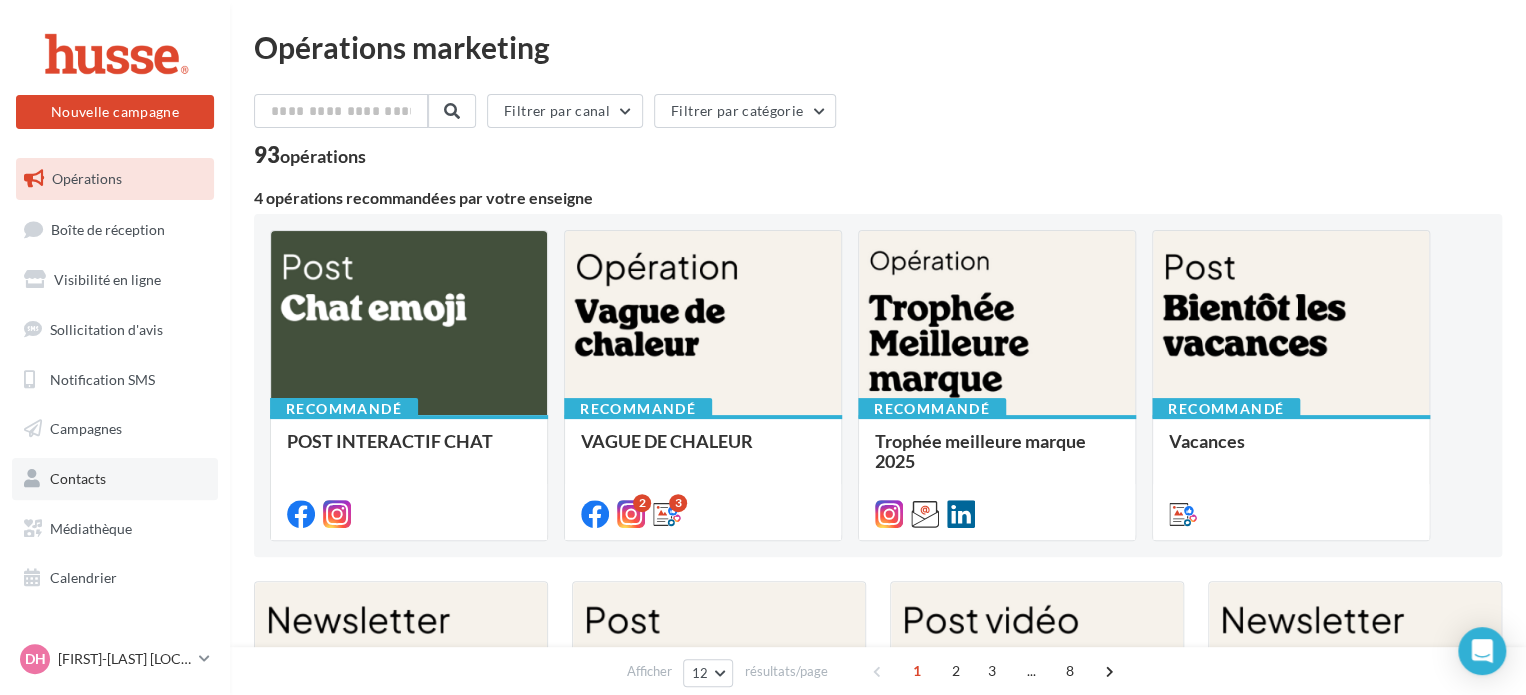click on "Contacts" at bounding box center (78, 478) 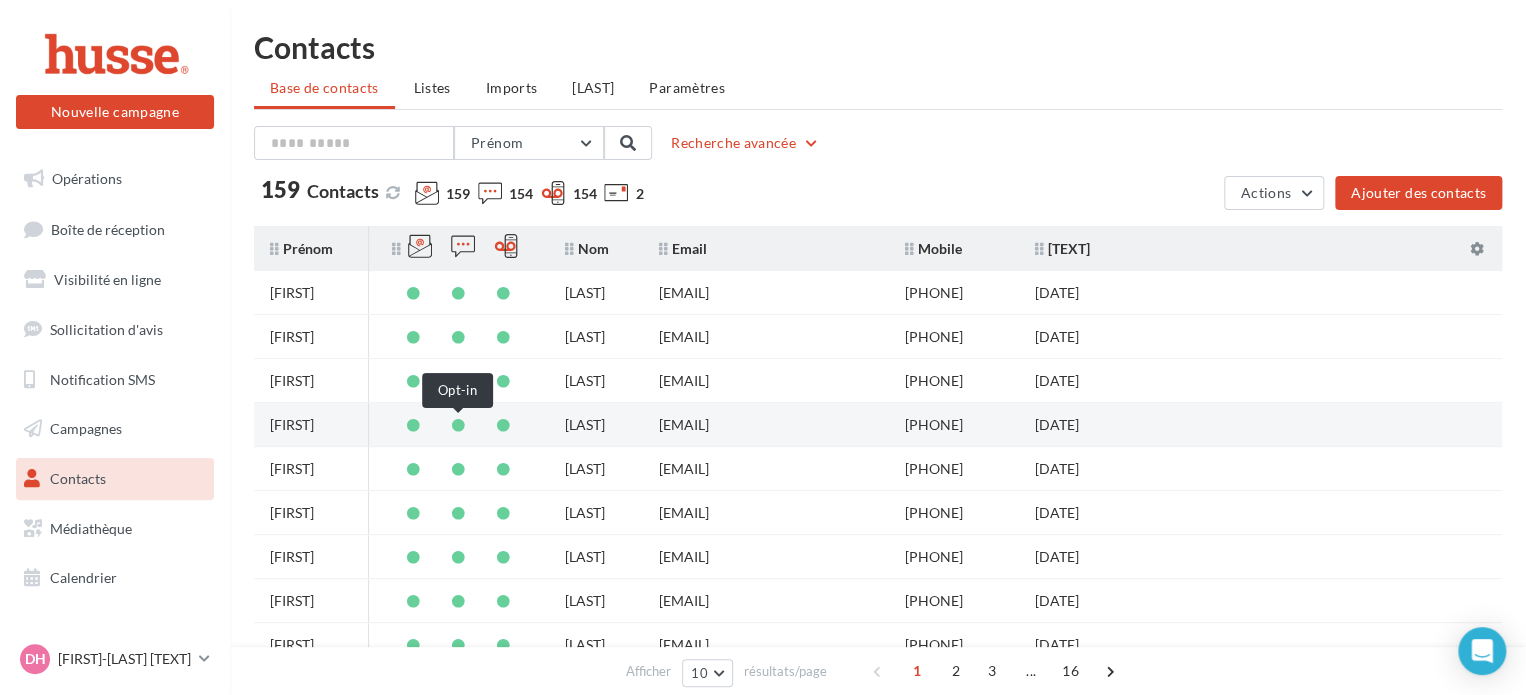 scroll, scrollTop: 148, scrollLeft: 0, axis: vertical 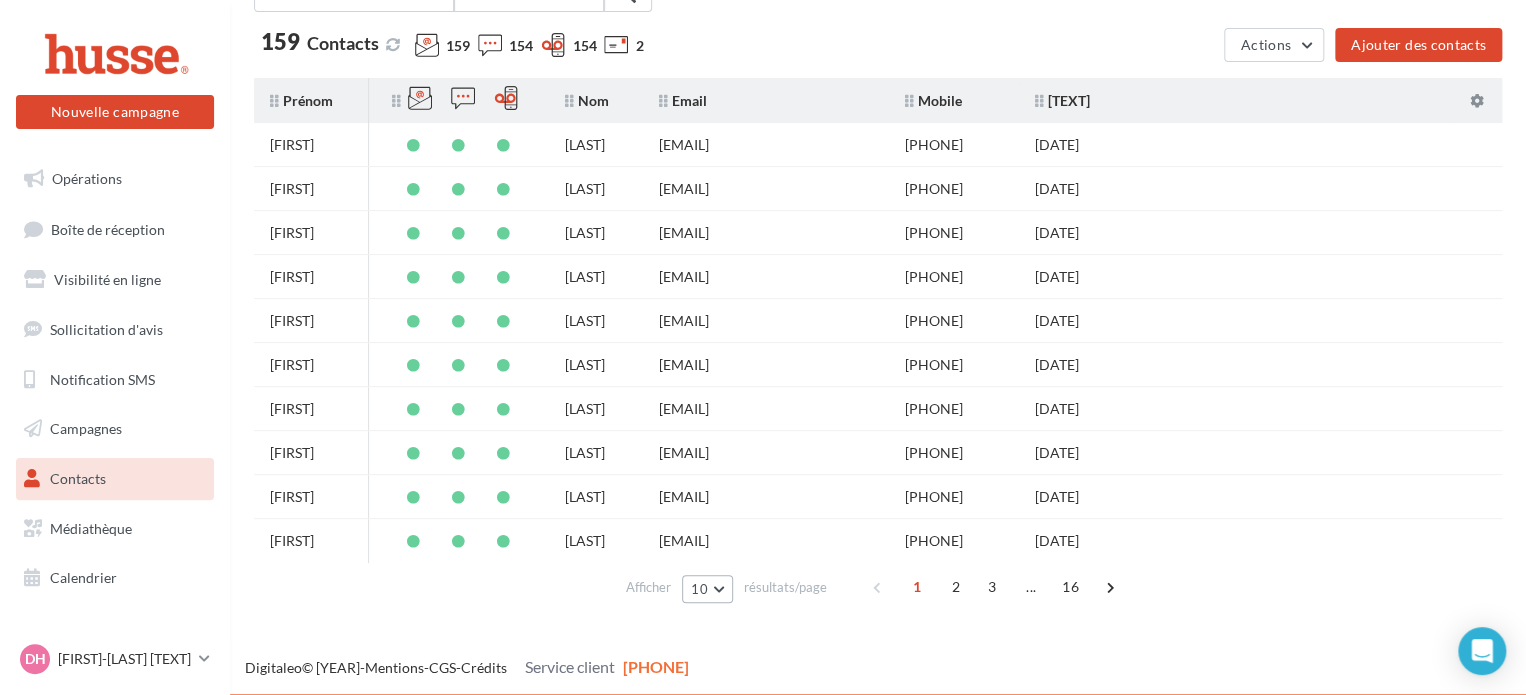 click on "10" at bounding box center (707, 589) 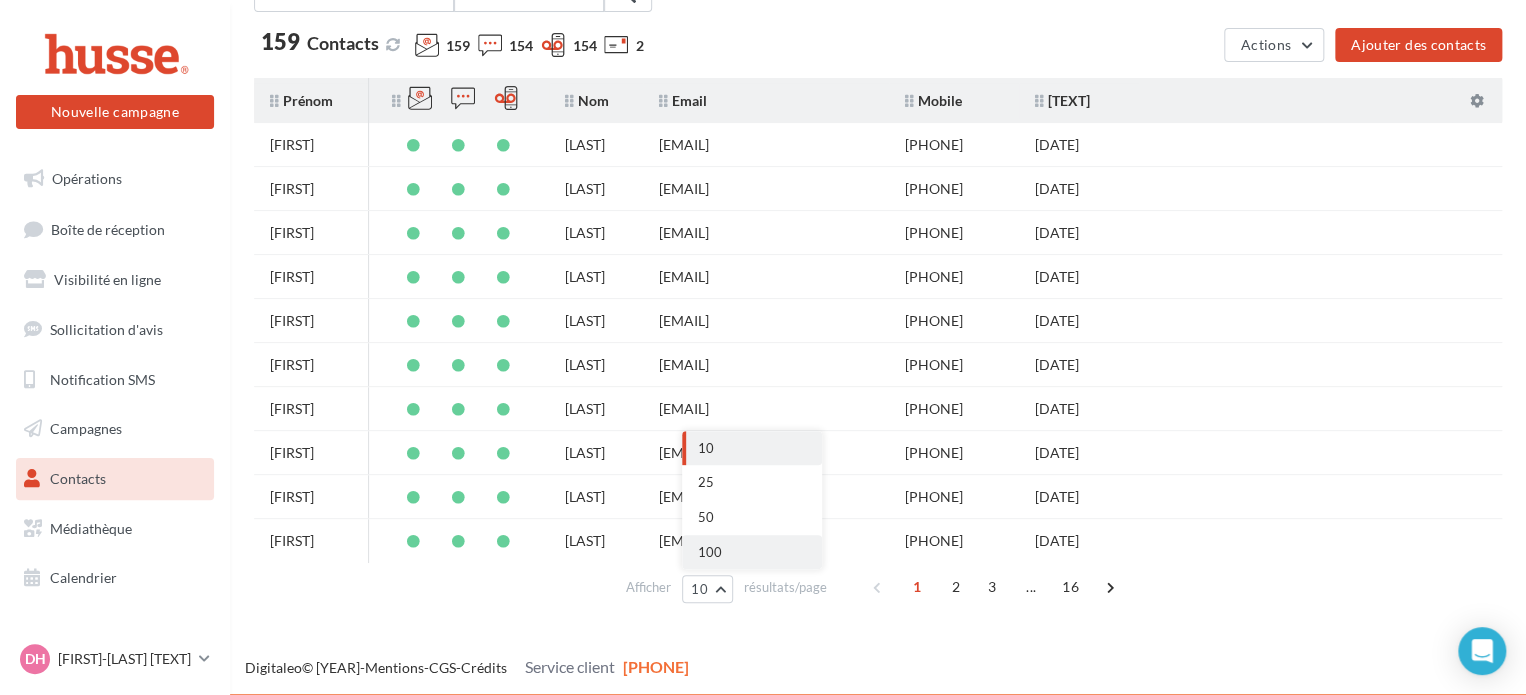 click on "100" at bounding box center (706, 448) 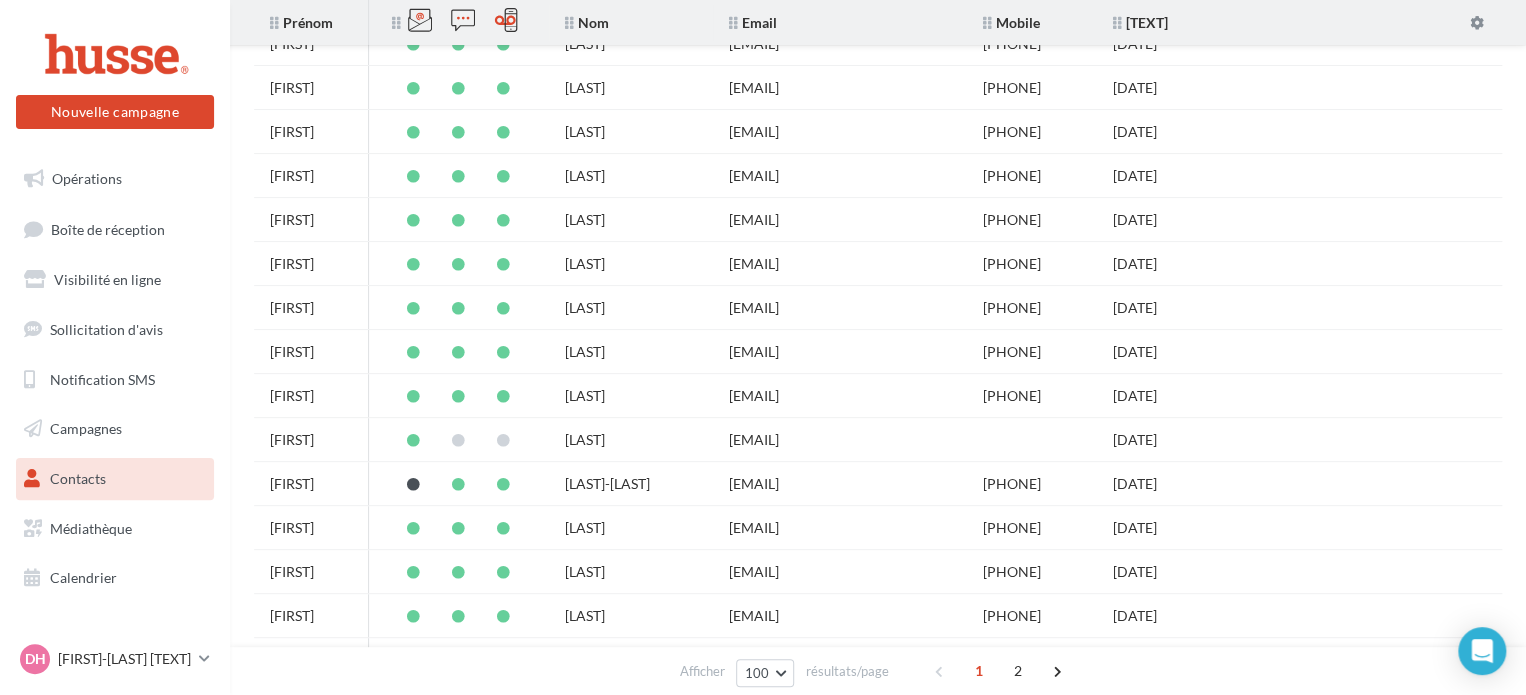 scroll, scrollTop: 4064, scrollLeft: 0, axis: vertical 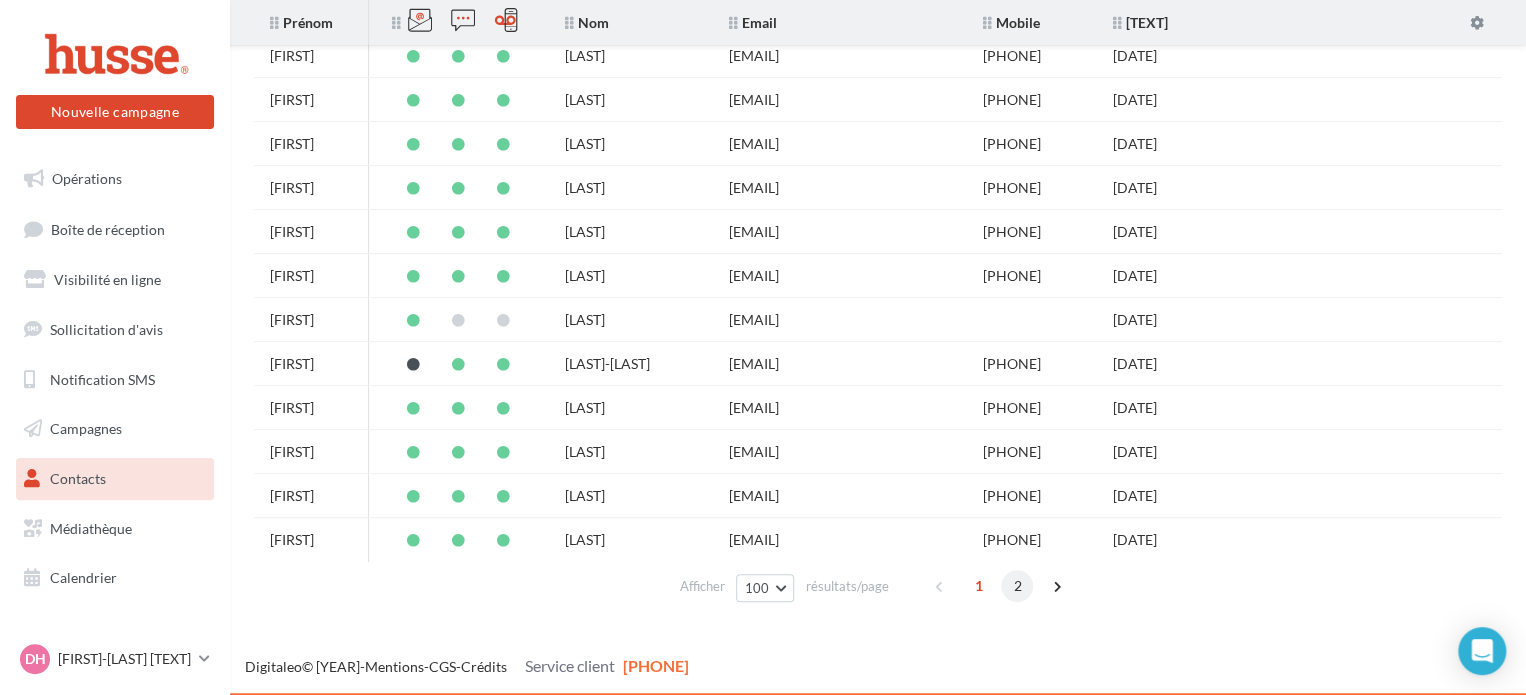 click on "2" at bounding box center [1017, 586] 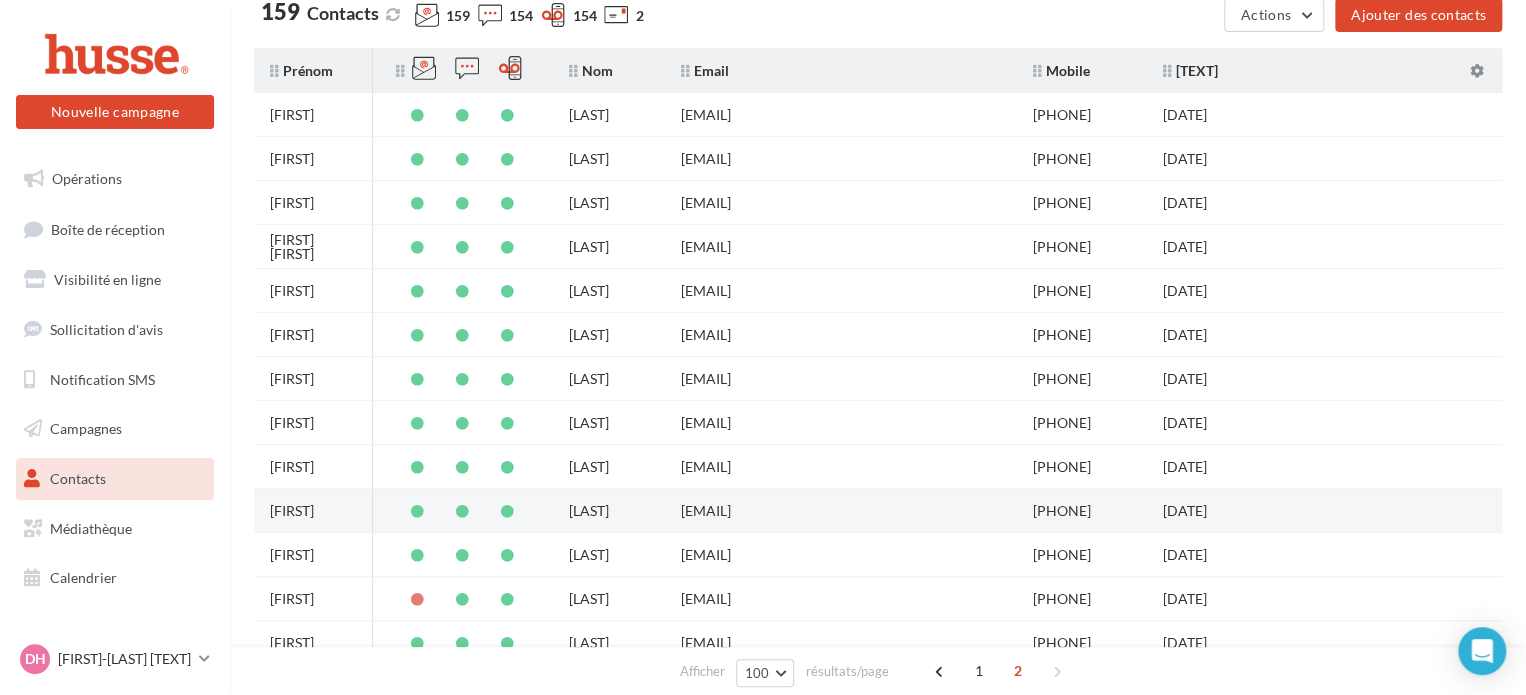 scroll, scrollTop: 0, scrollLeft: 0, axis: both 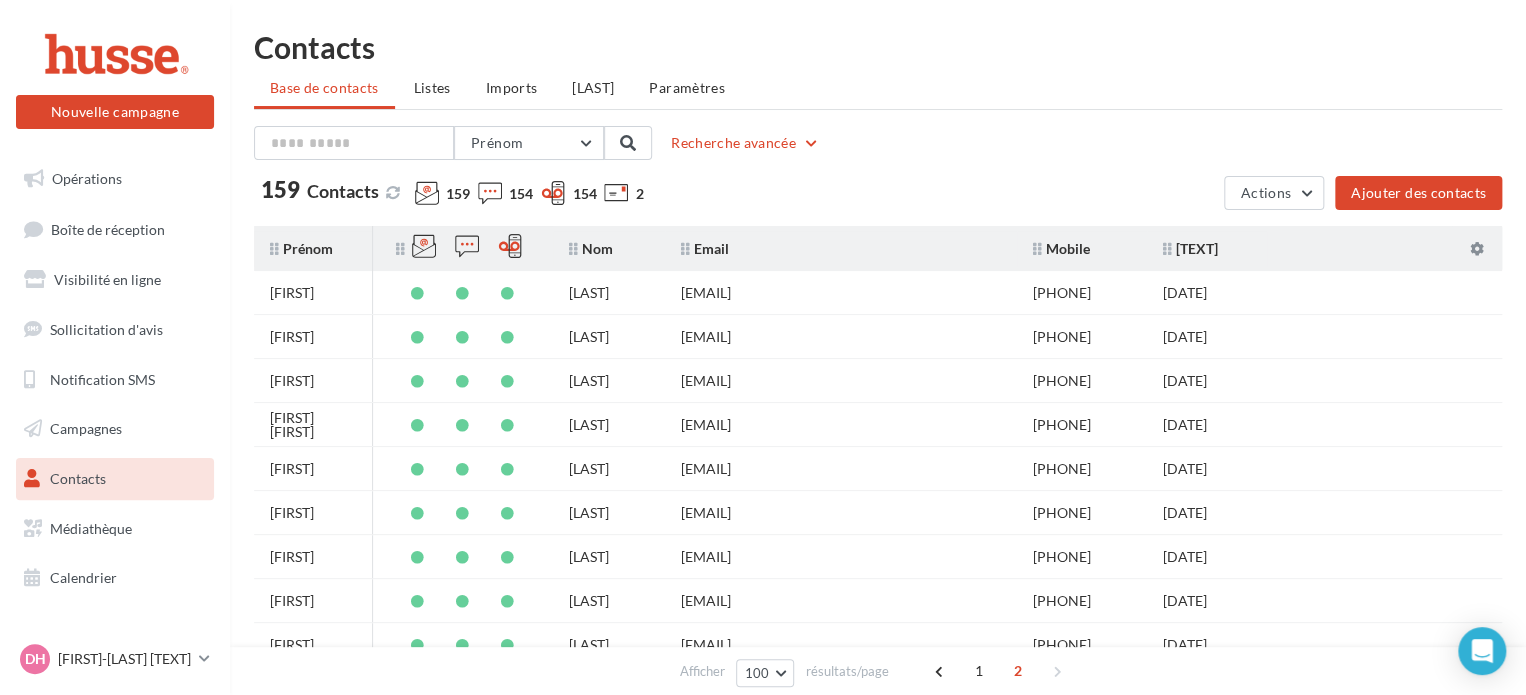 click on "[NUMBER] [TEXT] [NUMBER] [NUMBER] [NUMBER] [NUMBER]" at bounding box center [735, 197] 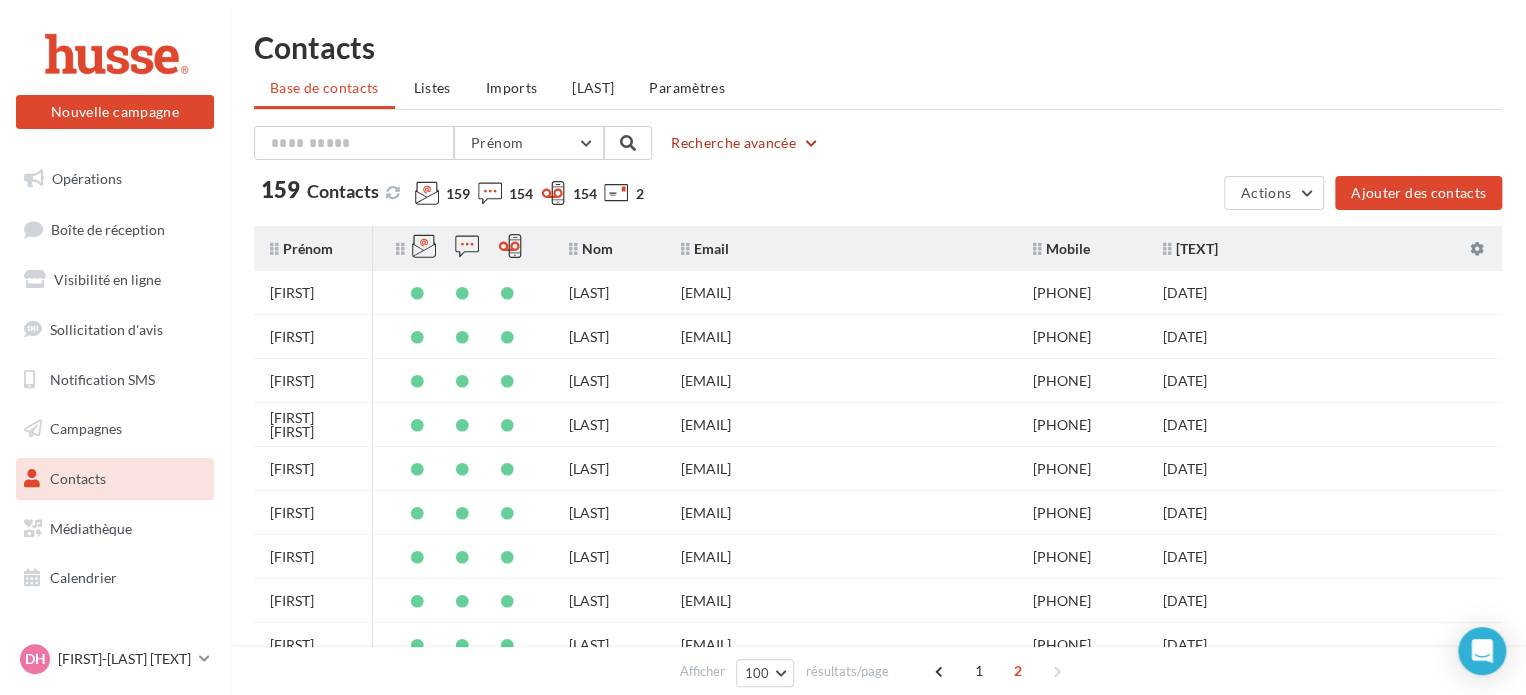 click on "Recherche avancée" at bounding box center (745, 143) 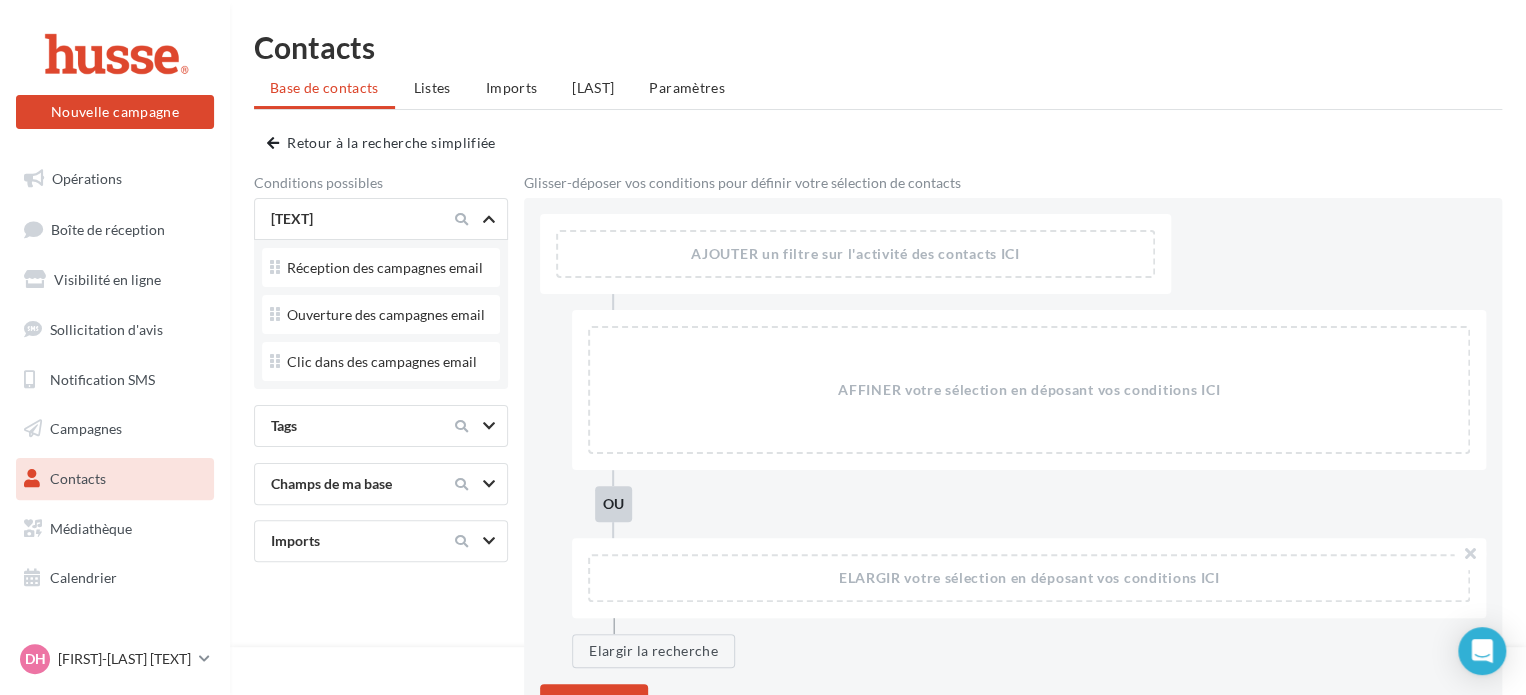 click at bounding box center (489, 219) 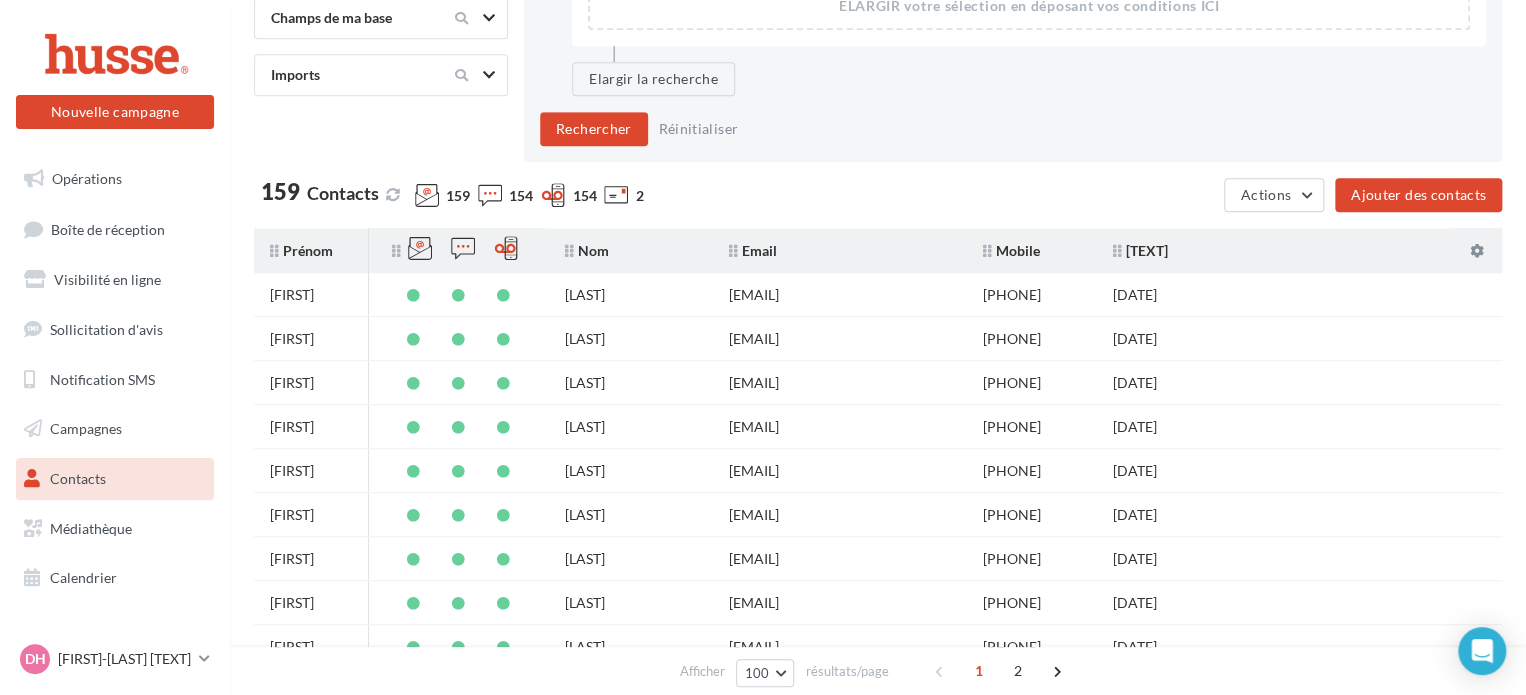 scroll, scrollTop: 607, scrollLeft: 0, axis: vertical 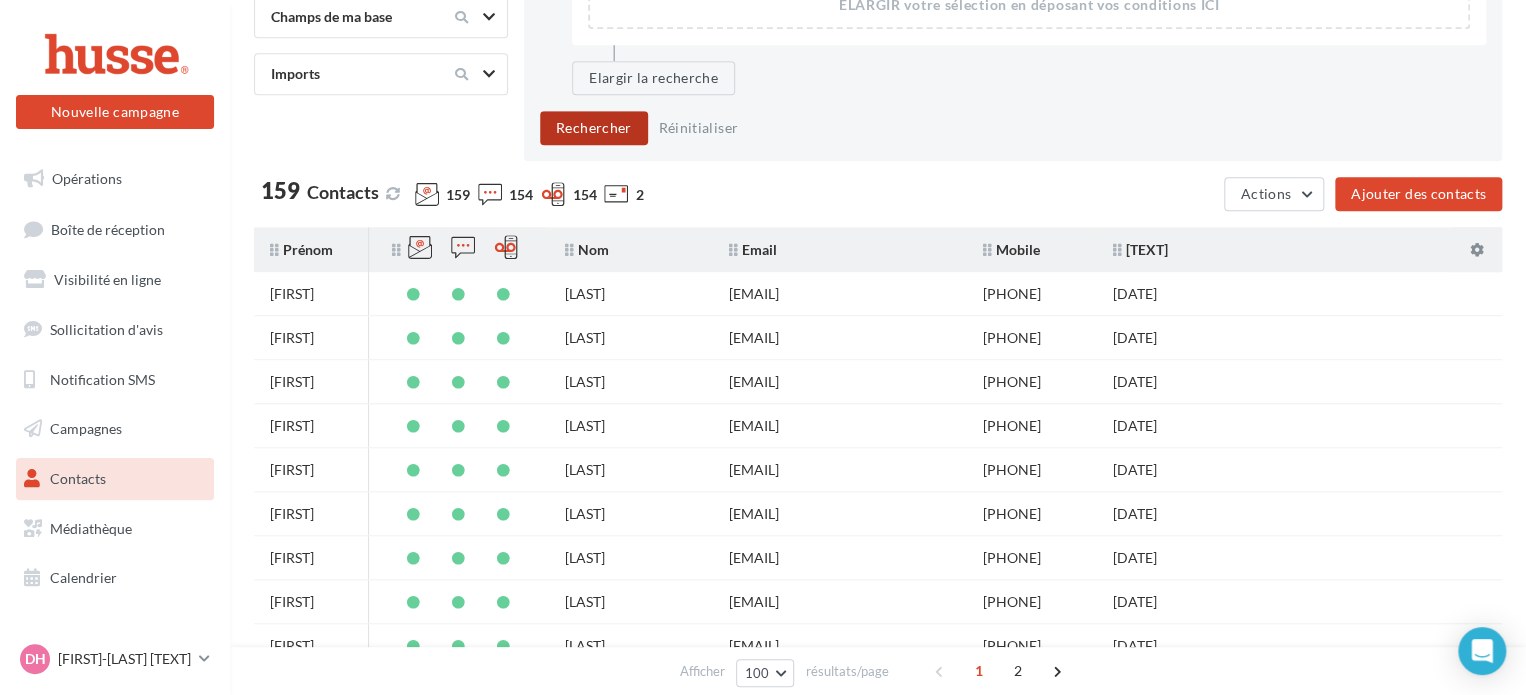 click on "Rechercher" at bounding box center [594, 128] 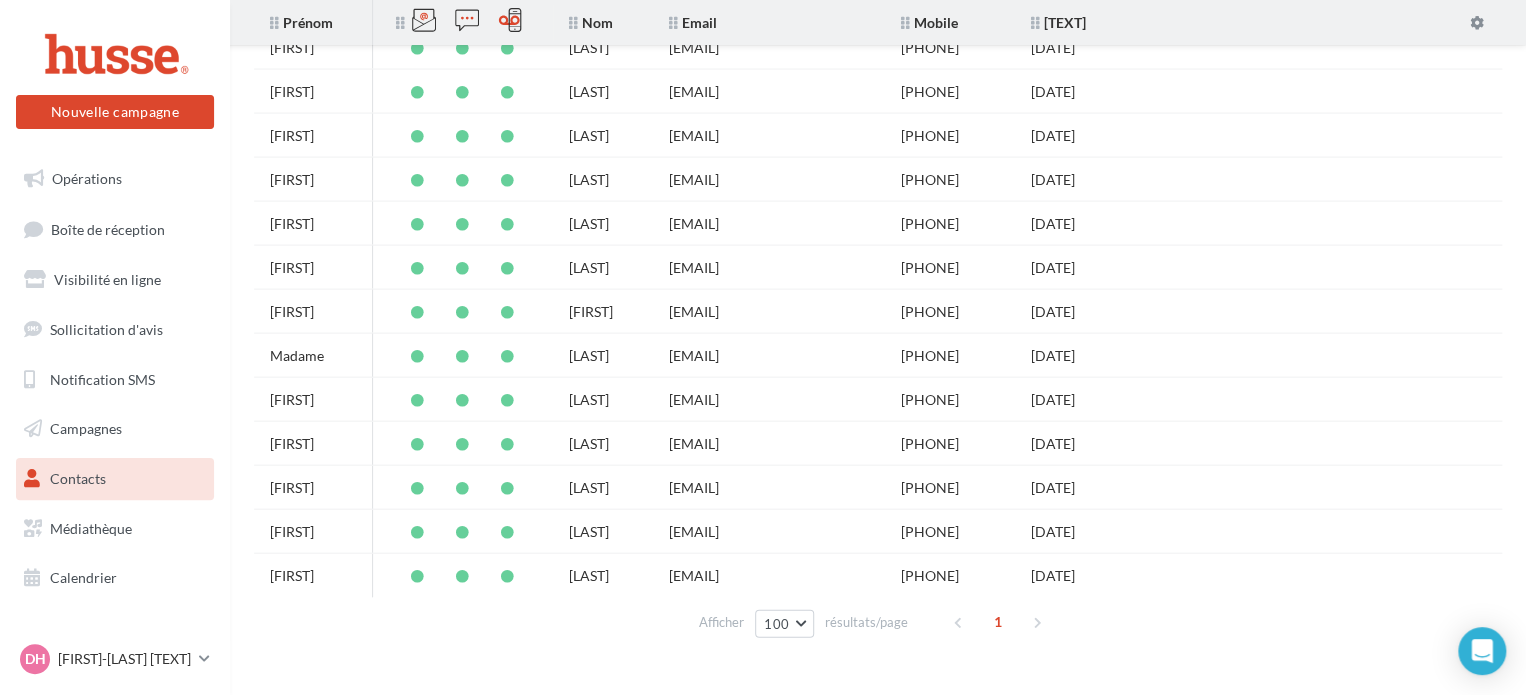 scroll, scrollTop: 2076, scrollLeft: 0, axis: vertical 